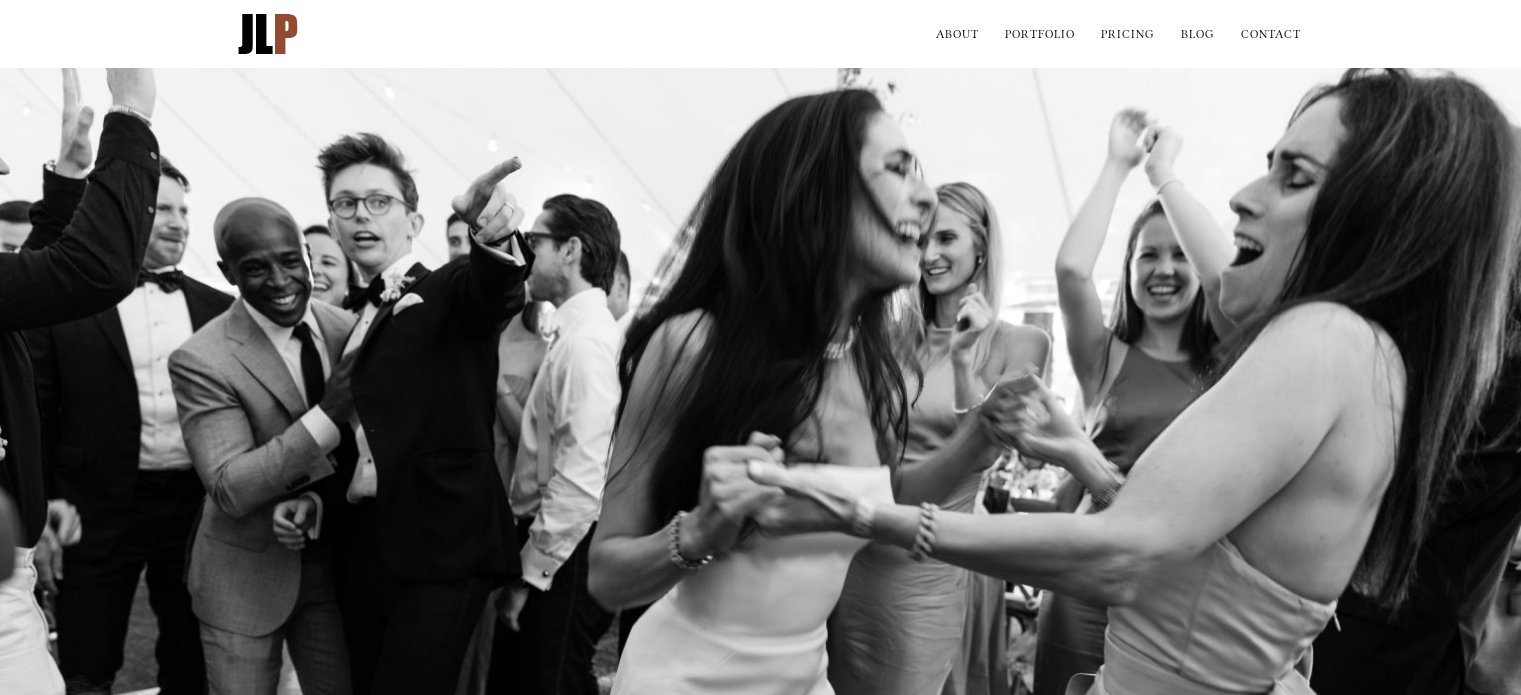scroll, scrollTop: 0, scrollLeft: 0, axis: both 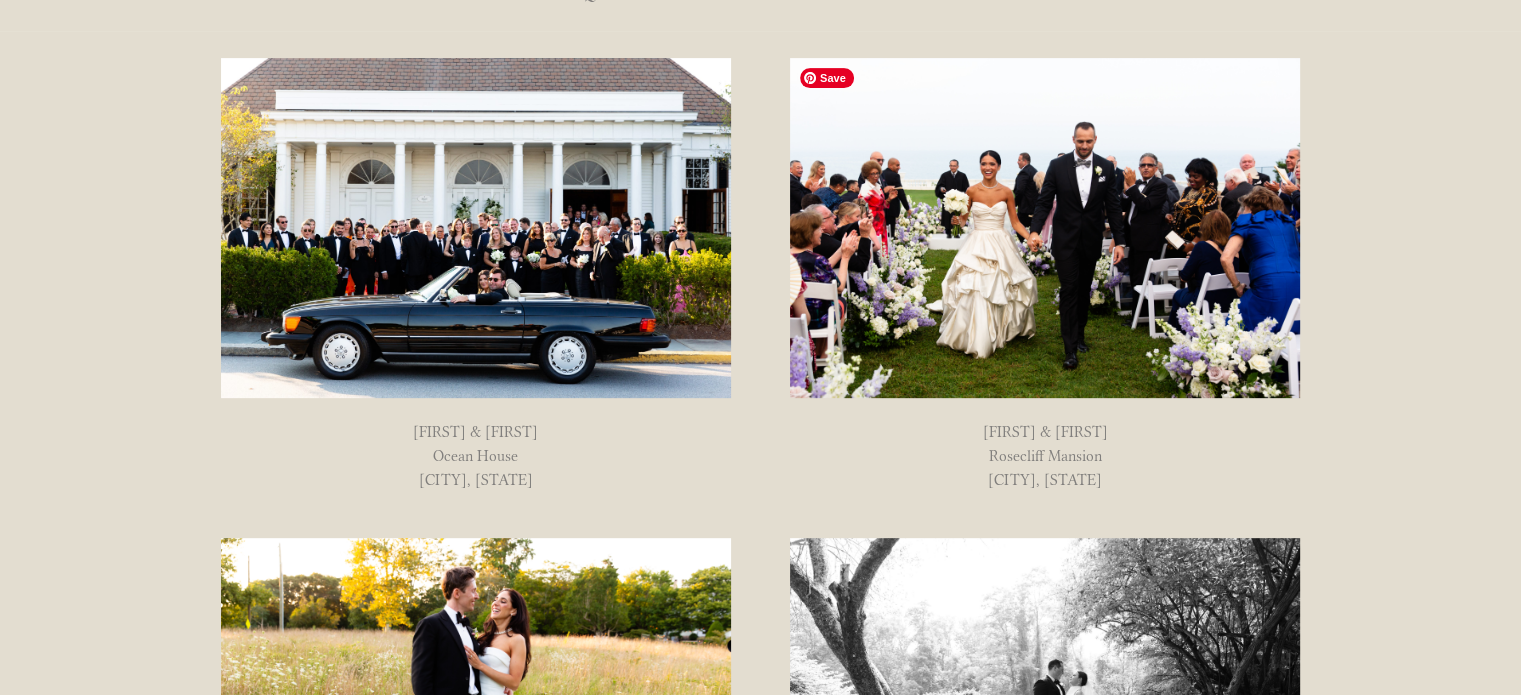 click at bounding box center [1045, 228] 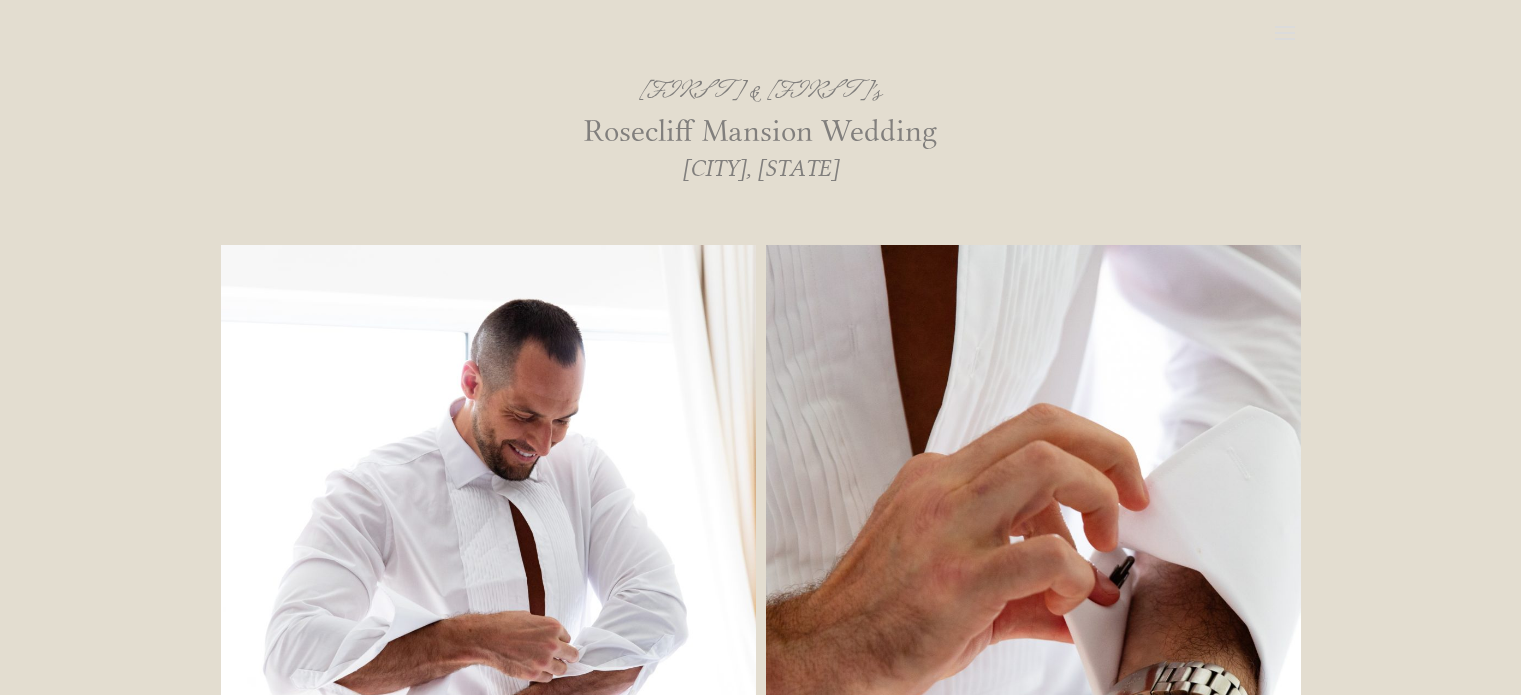scroll, scrollTop: 0, scrollLeft: 0, axis: both 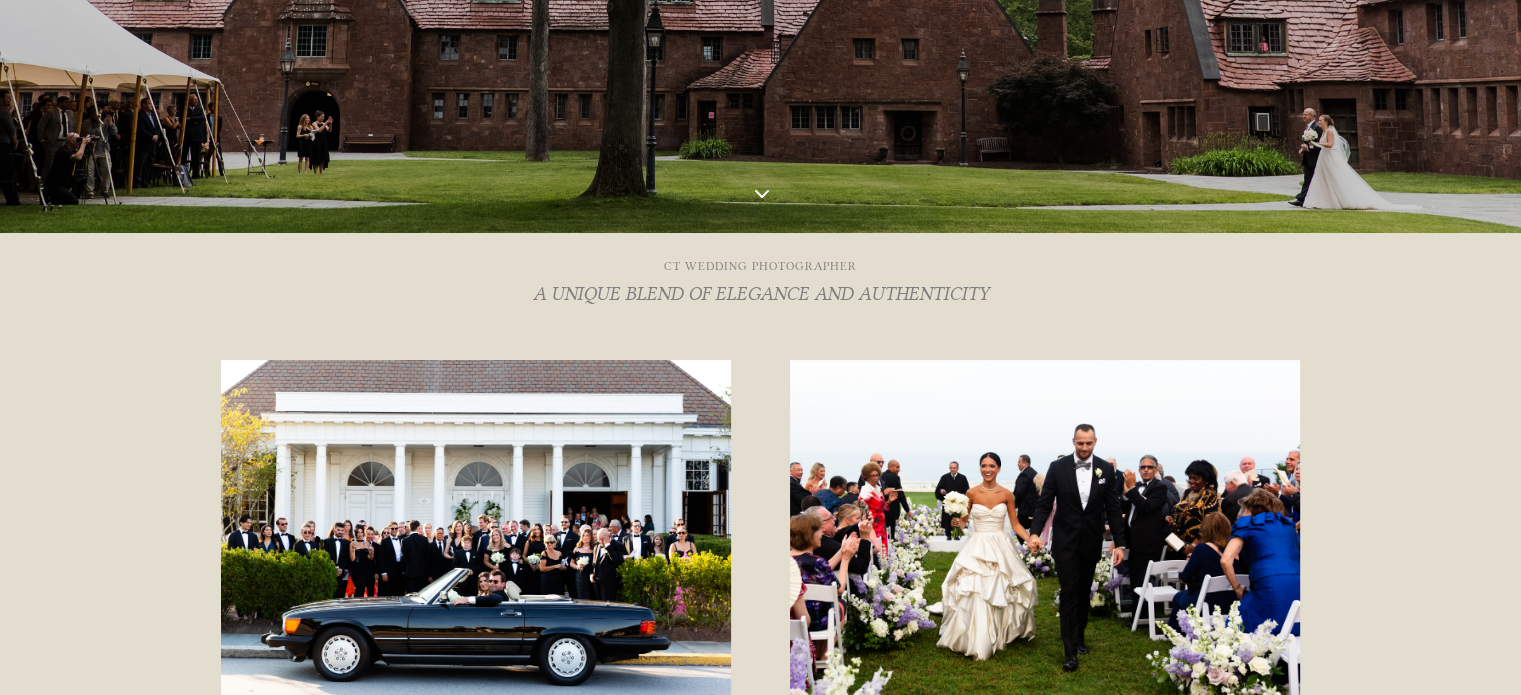 click on "ct wedding photographer" at bounding box center [761, 271] 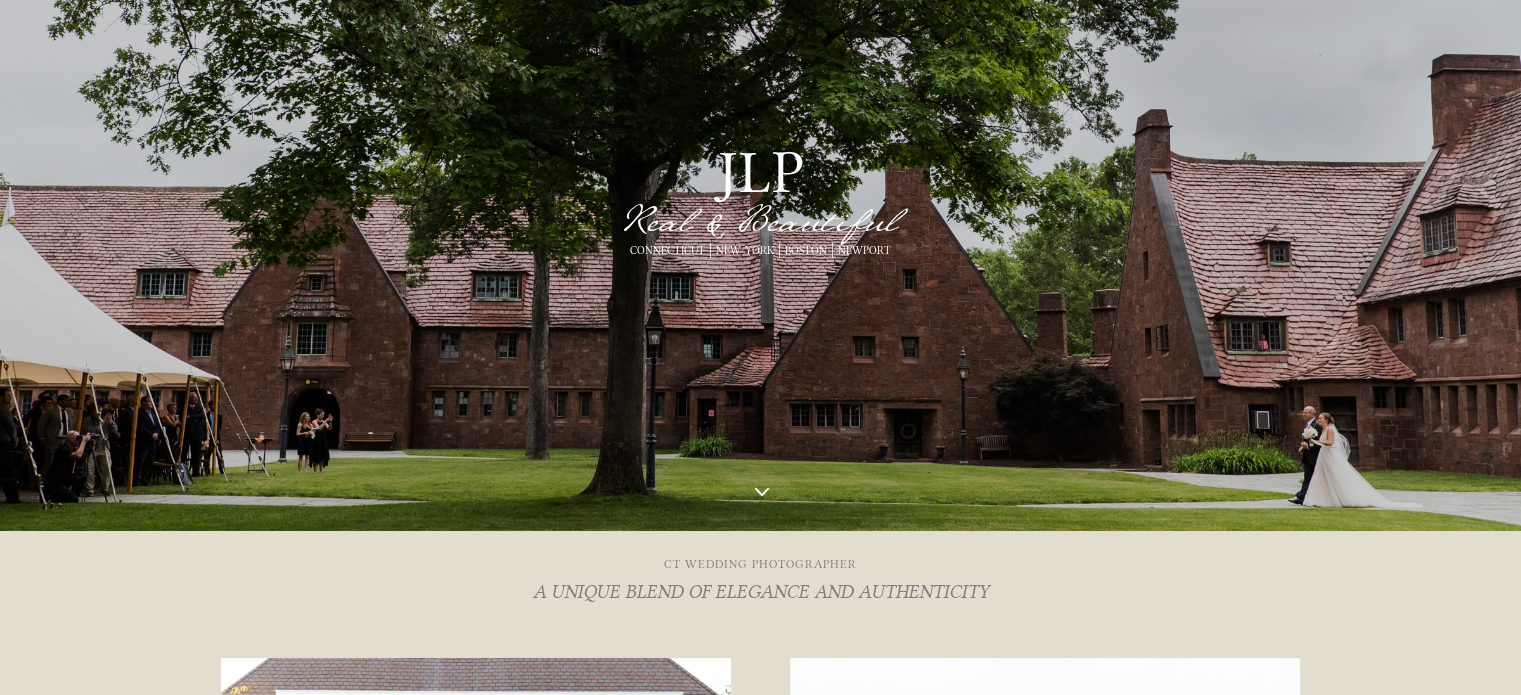 scroll, scrollTop: 0, scrollLeft: 0, axis: both 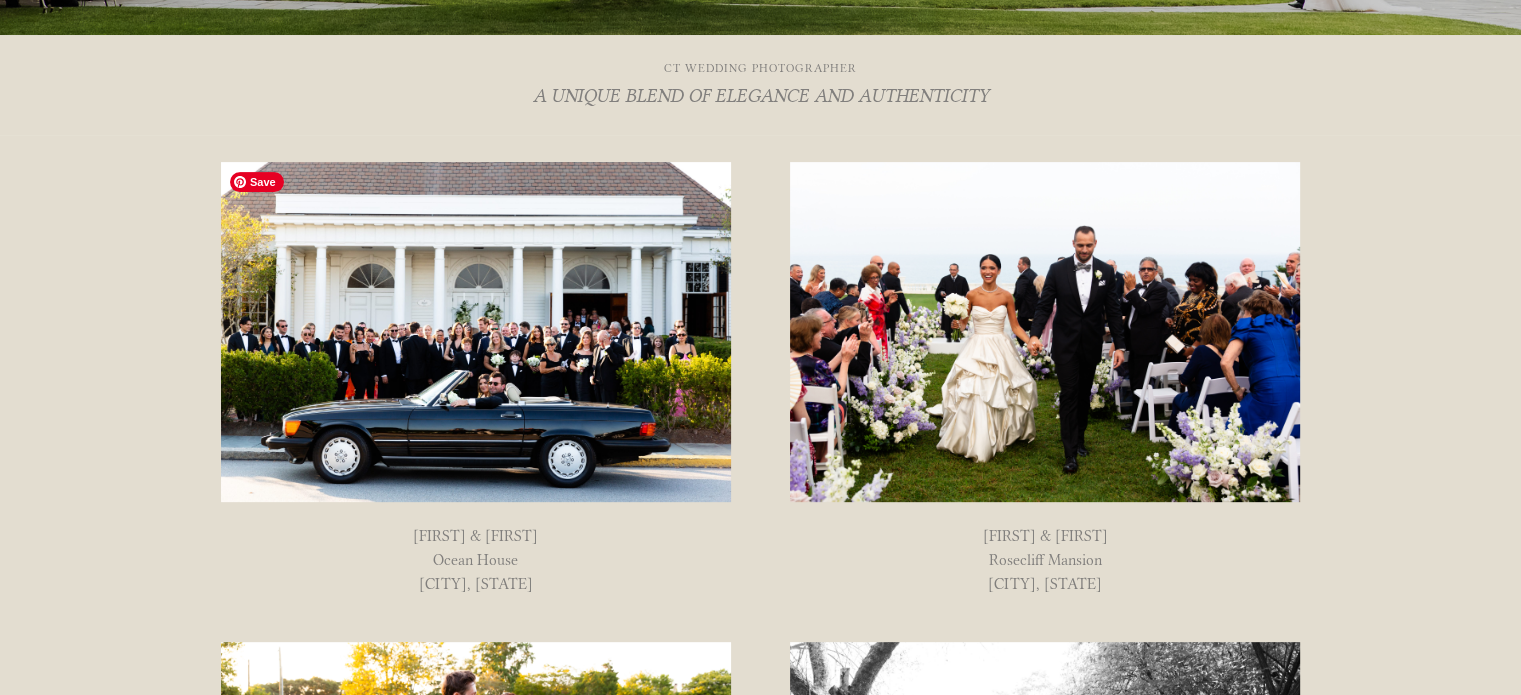 click at bounding box center [476, 332] 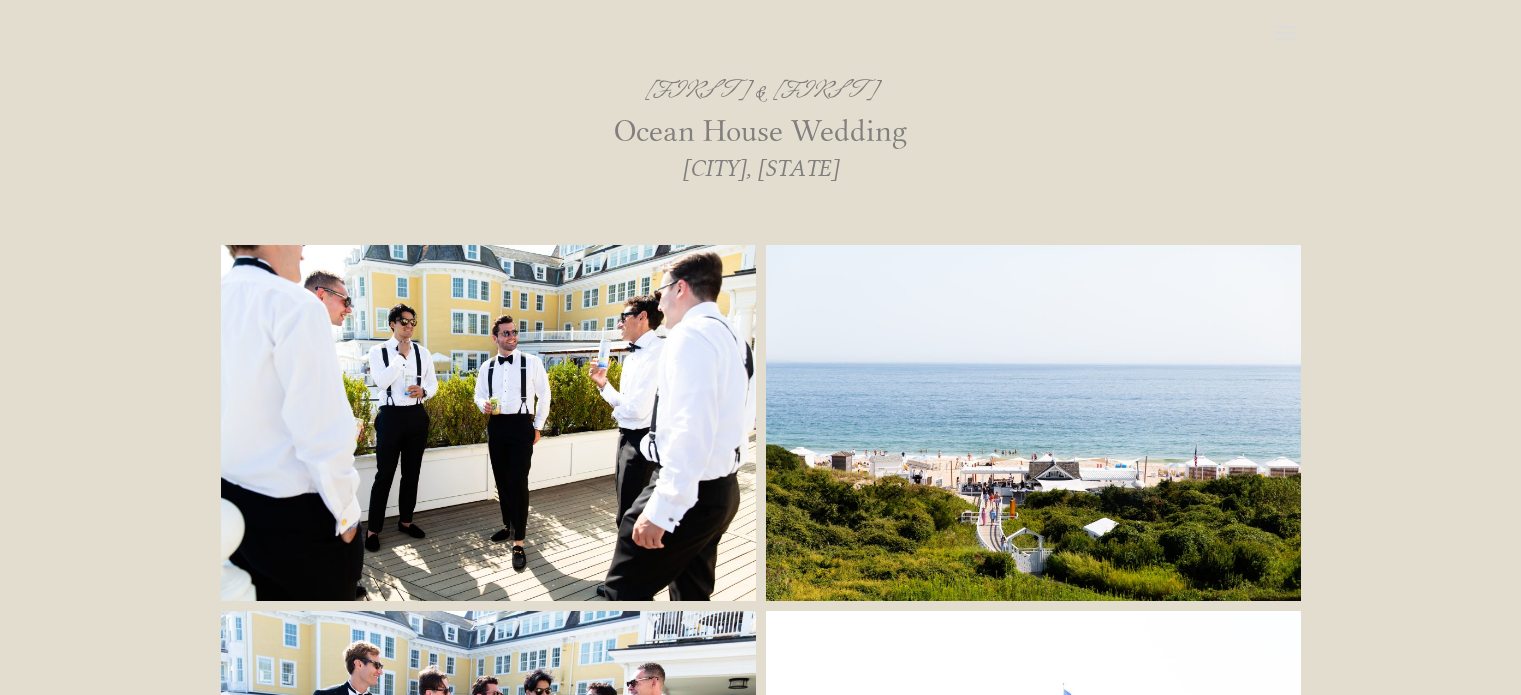 scroll, scrollTop: 0, scrollLeft: 0, axis: both 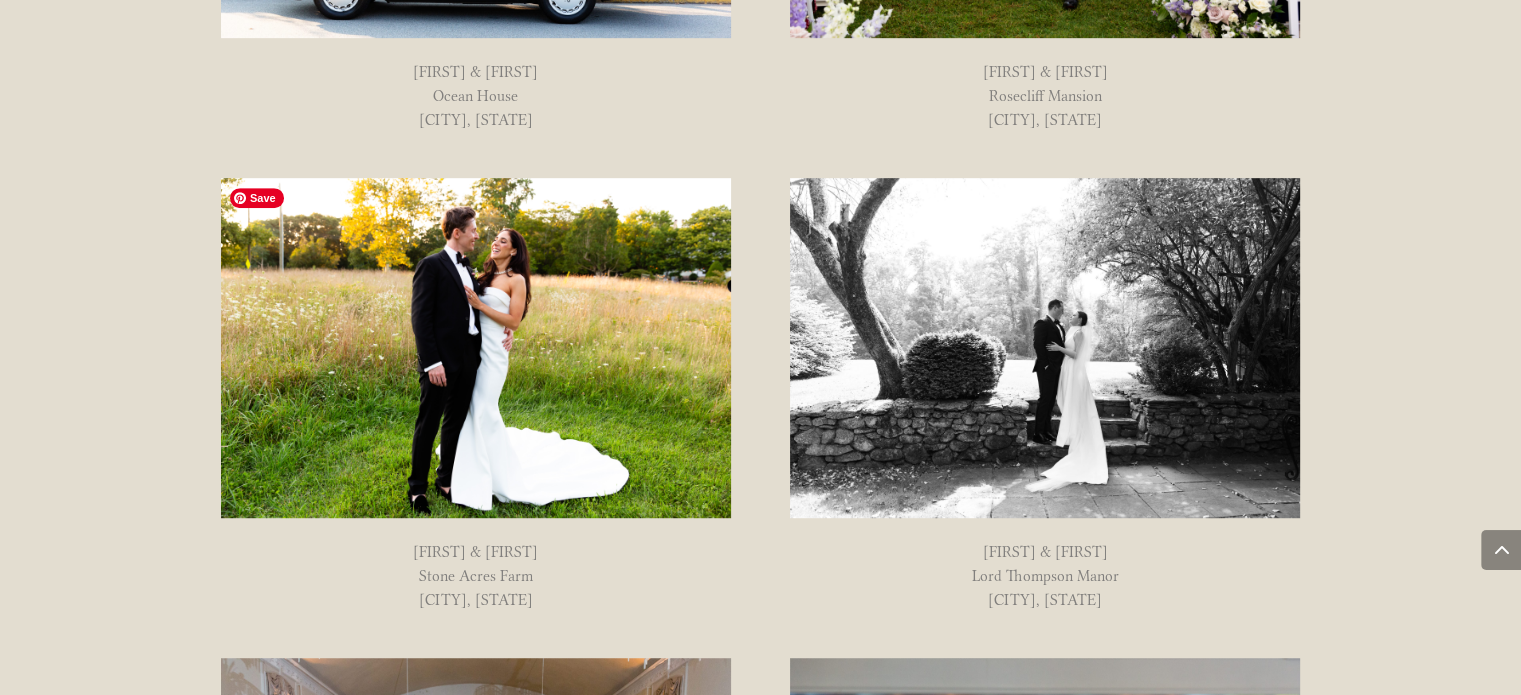 click at bounding box center [476, 348] 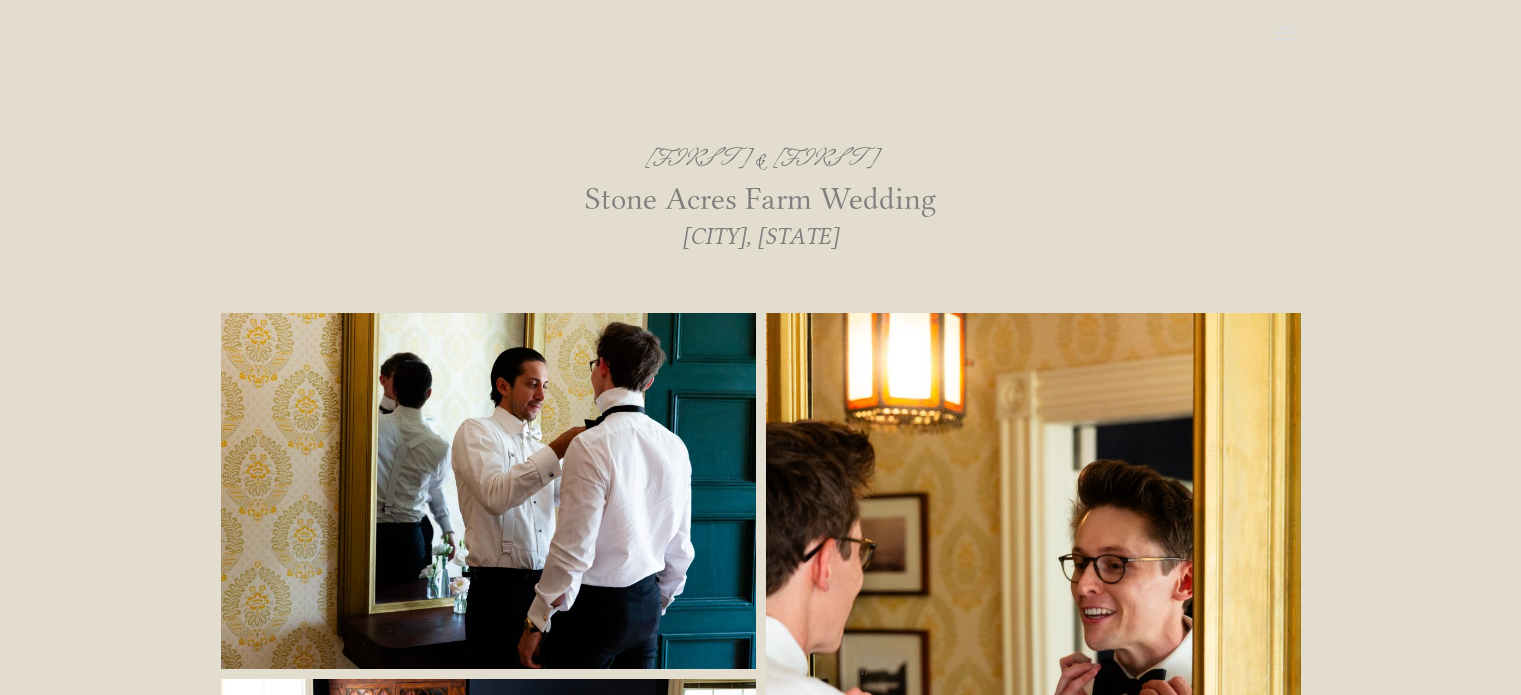 scroll, scrollTop: 0, scrollLeft: 0, axis: both 